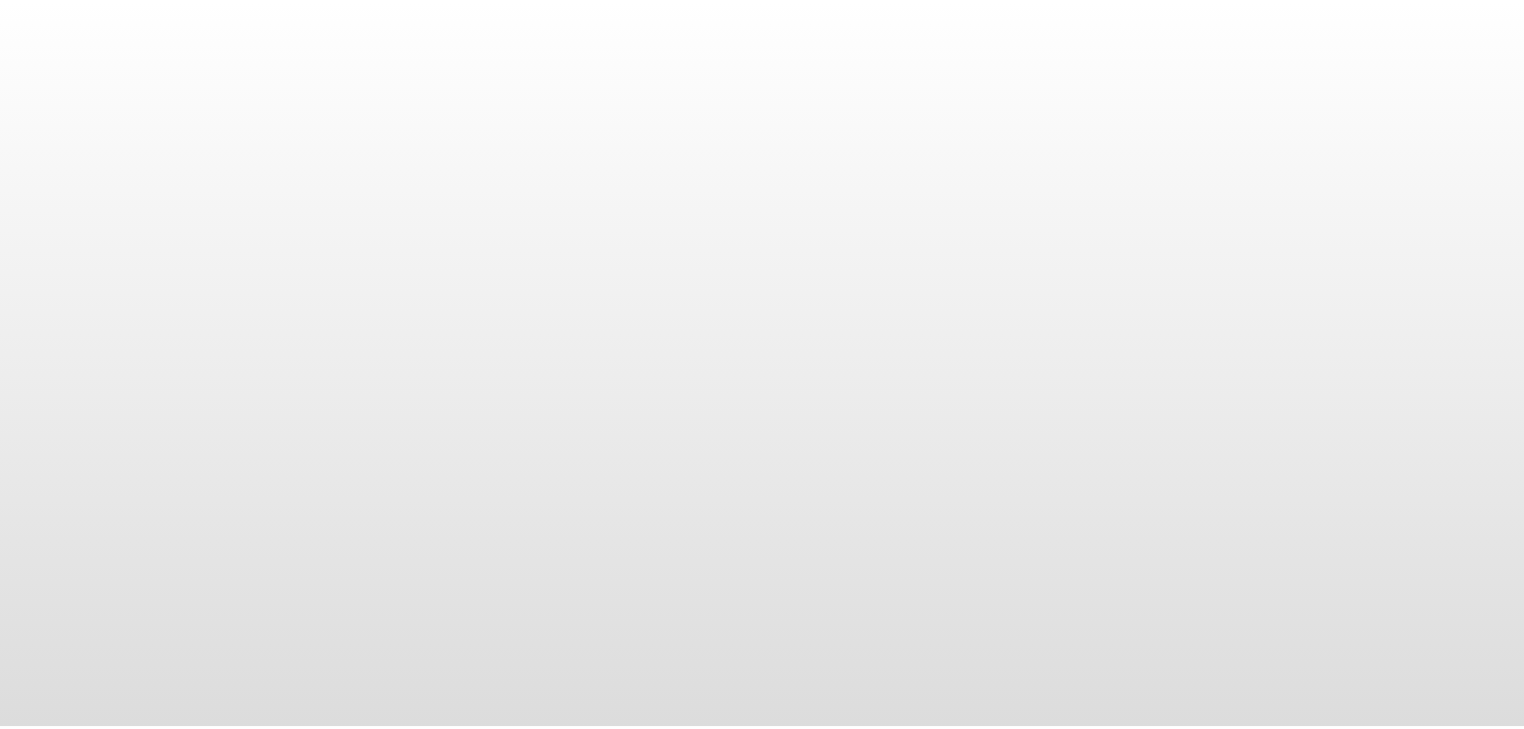 scroll, scrollTop: 0, scrollLeft: 0, axis: both 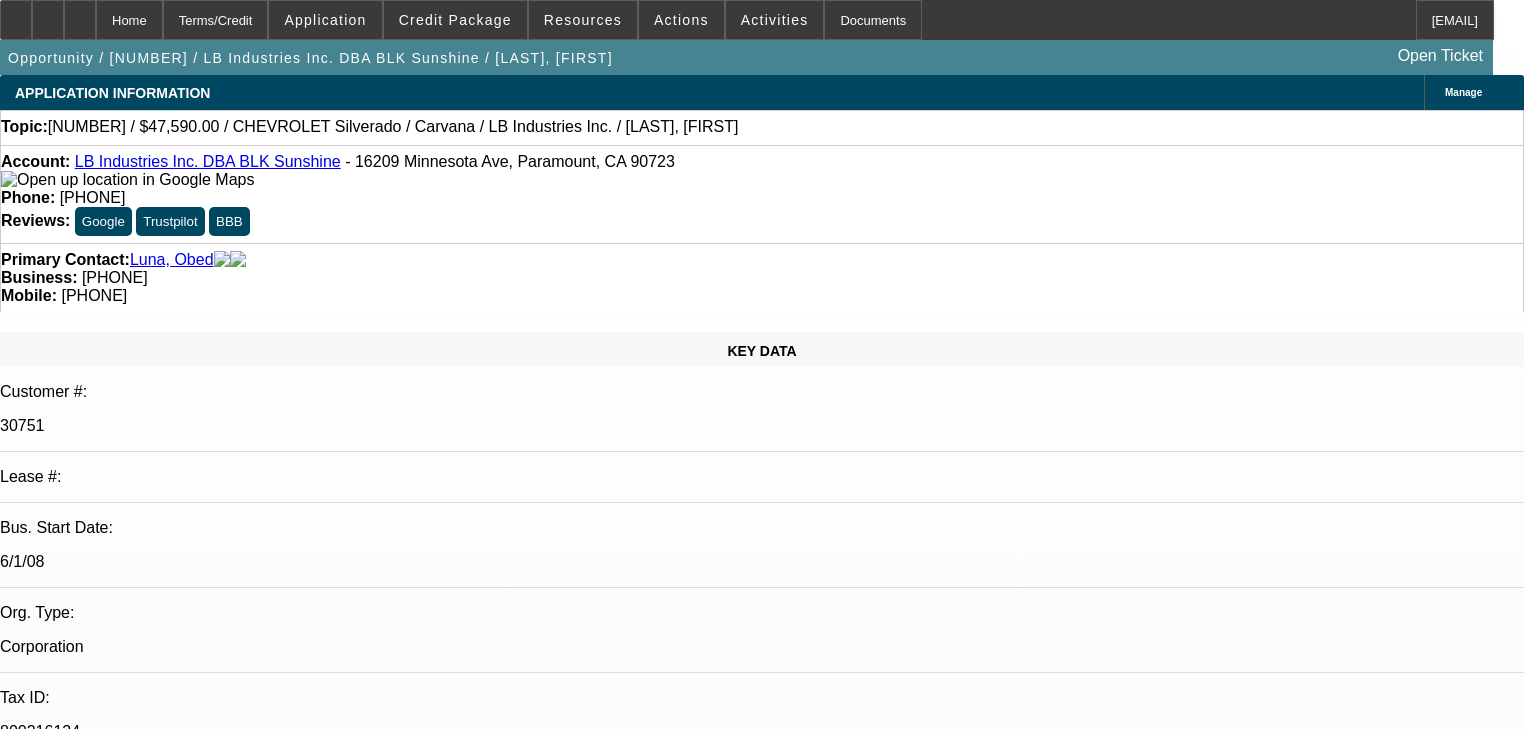 select on "0" 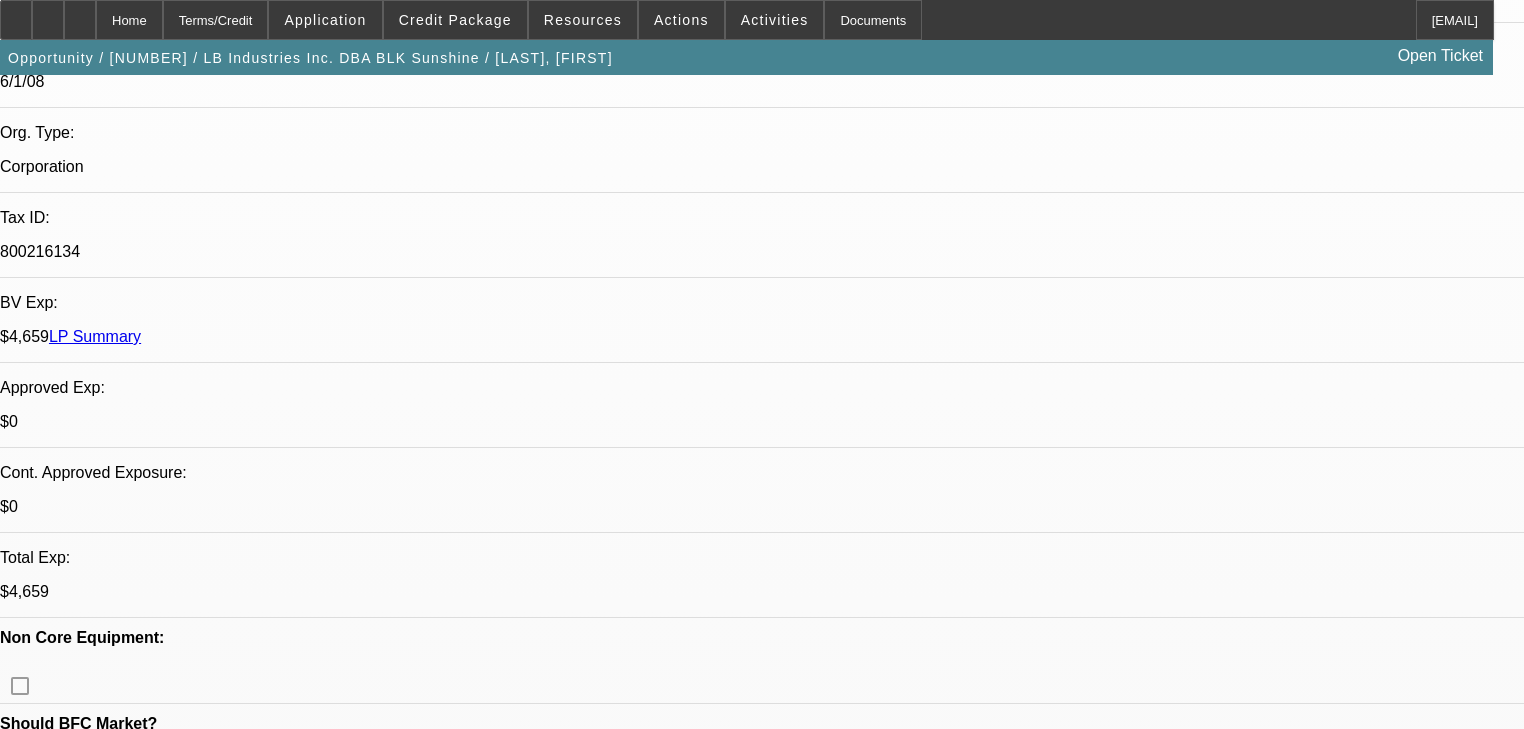 scroll, scrollTop: 0, scrollLeft: 0, axis: both 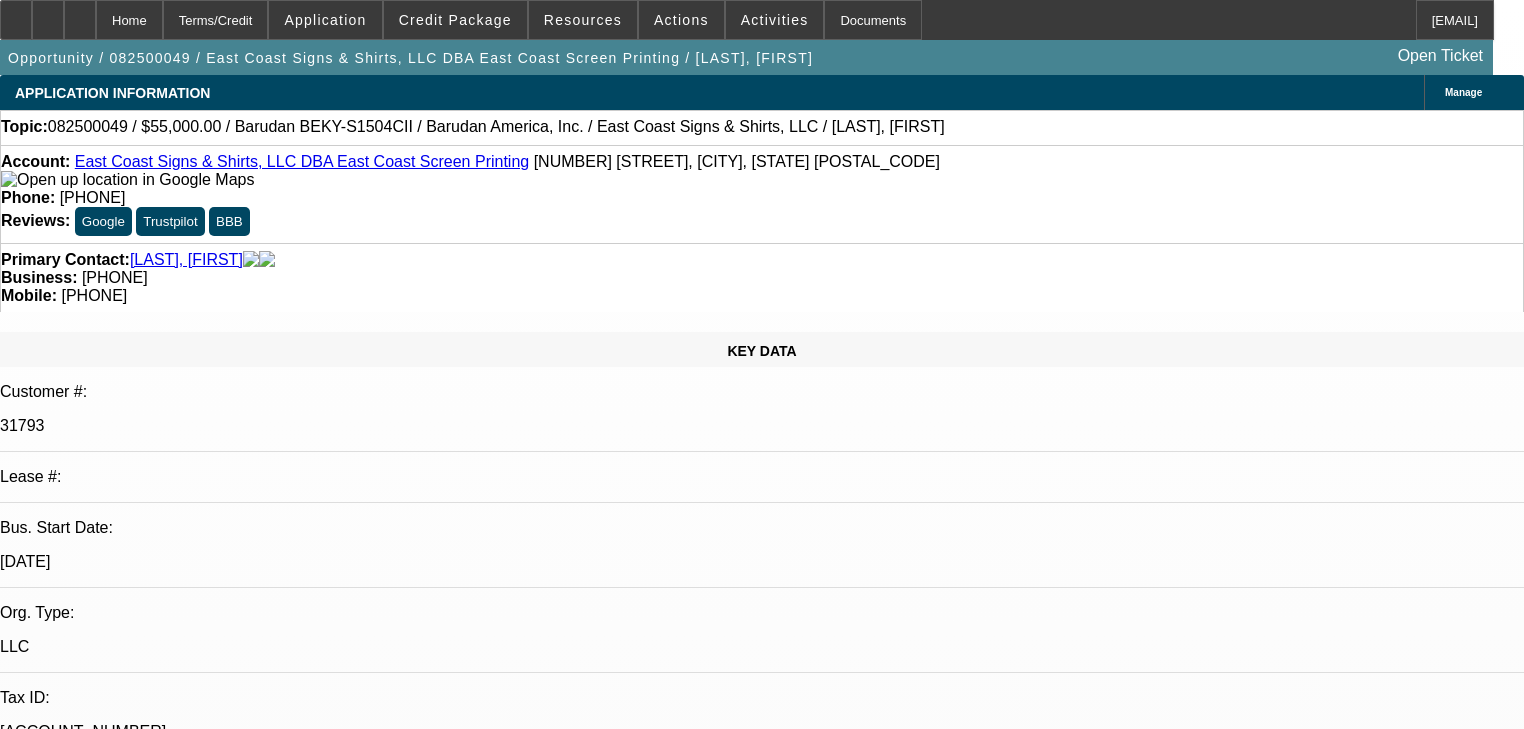select on "0" 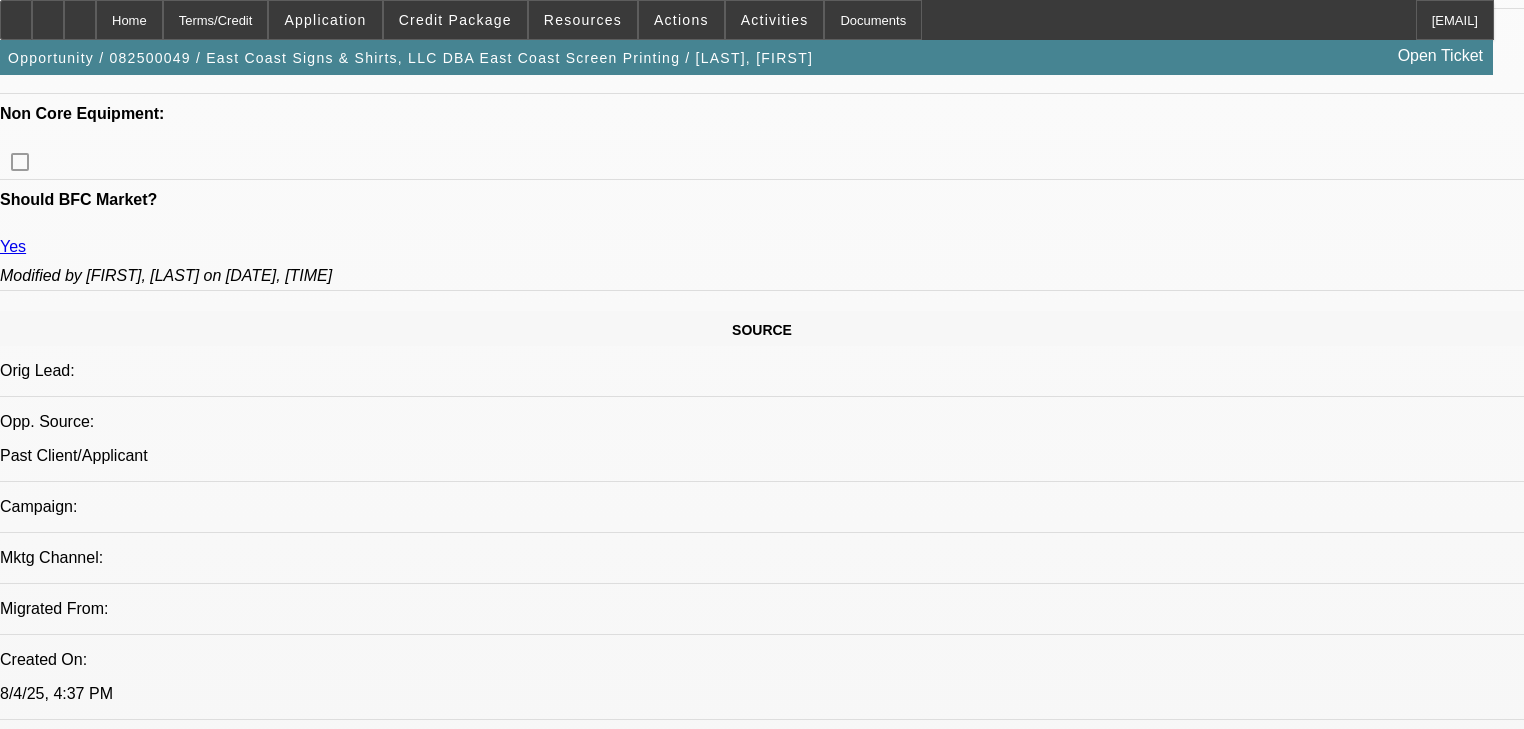 scroll, scrollTop: 1120, scrollLeft: 0, axis: vertical 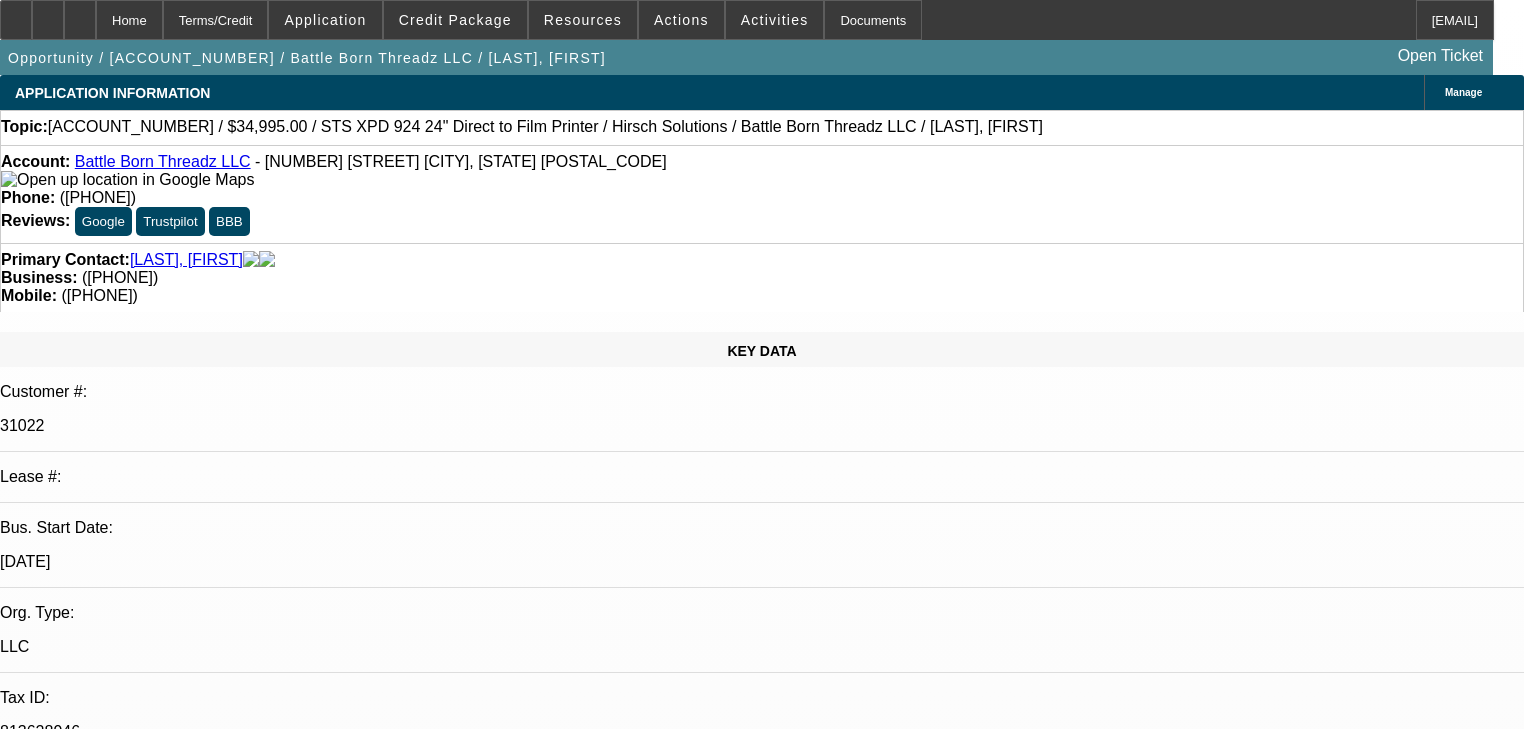 select on "0" 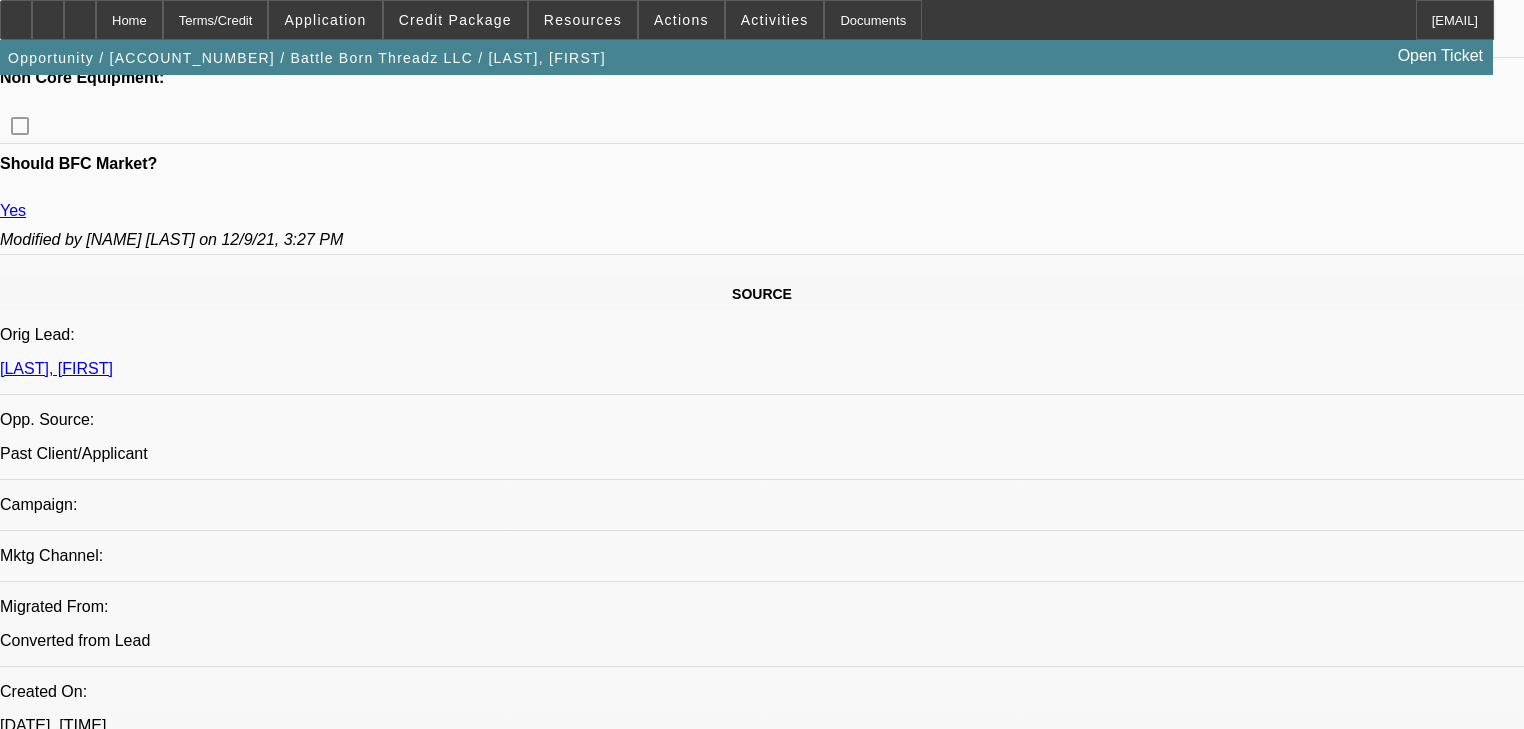 scroll, scrollTop: 320, scrollLeft: 0, axis: vertical 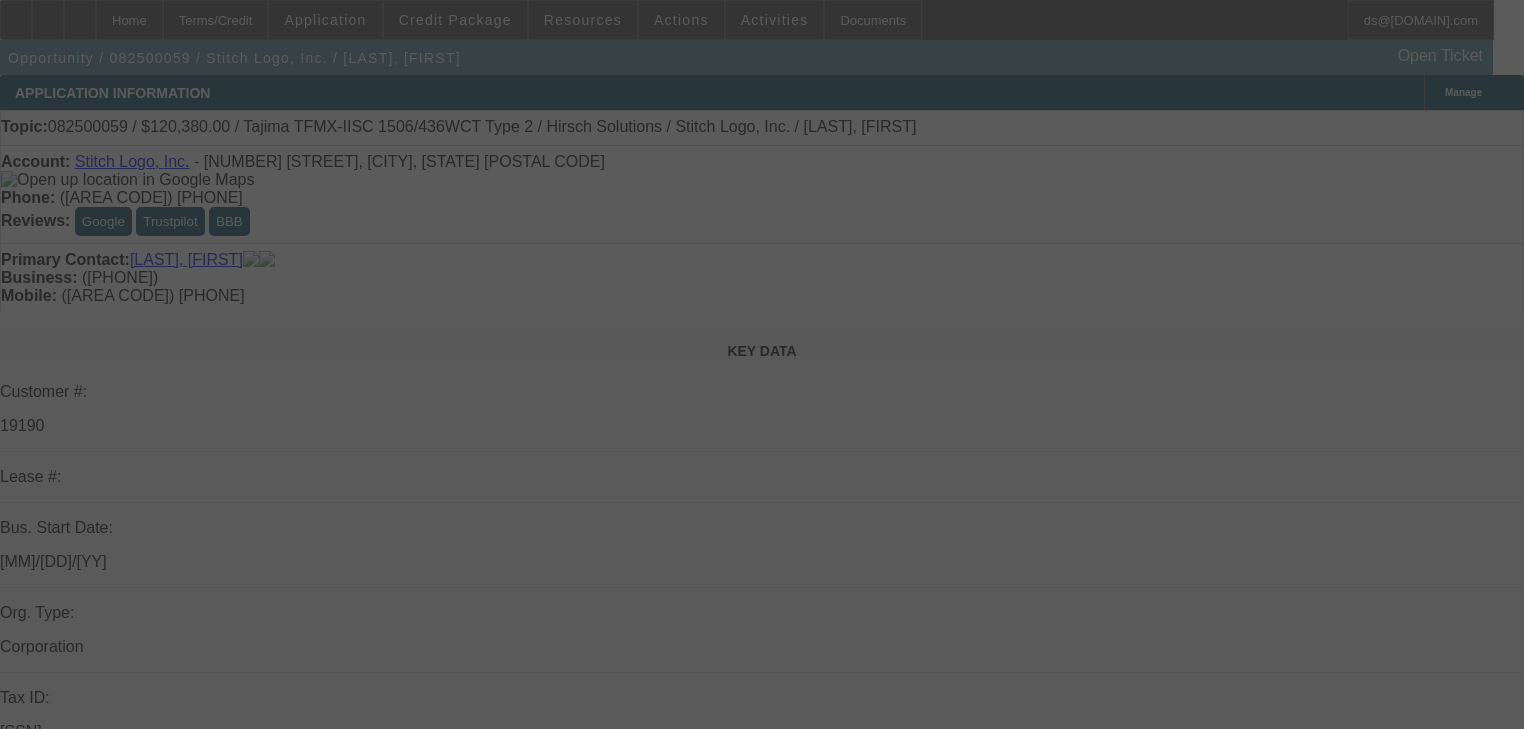 select on "0" 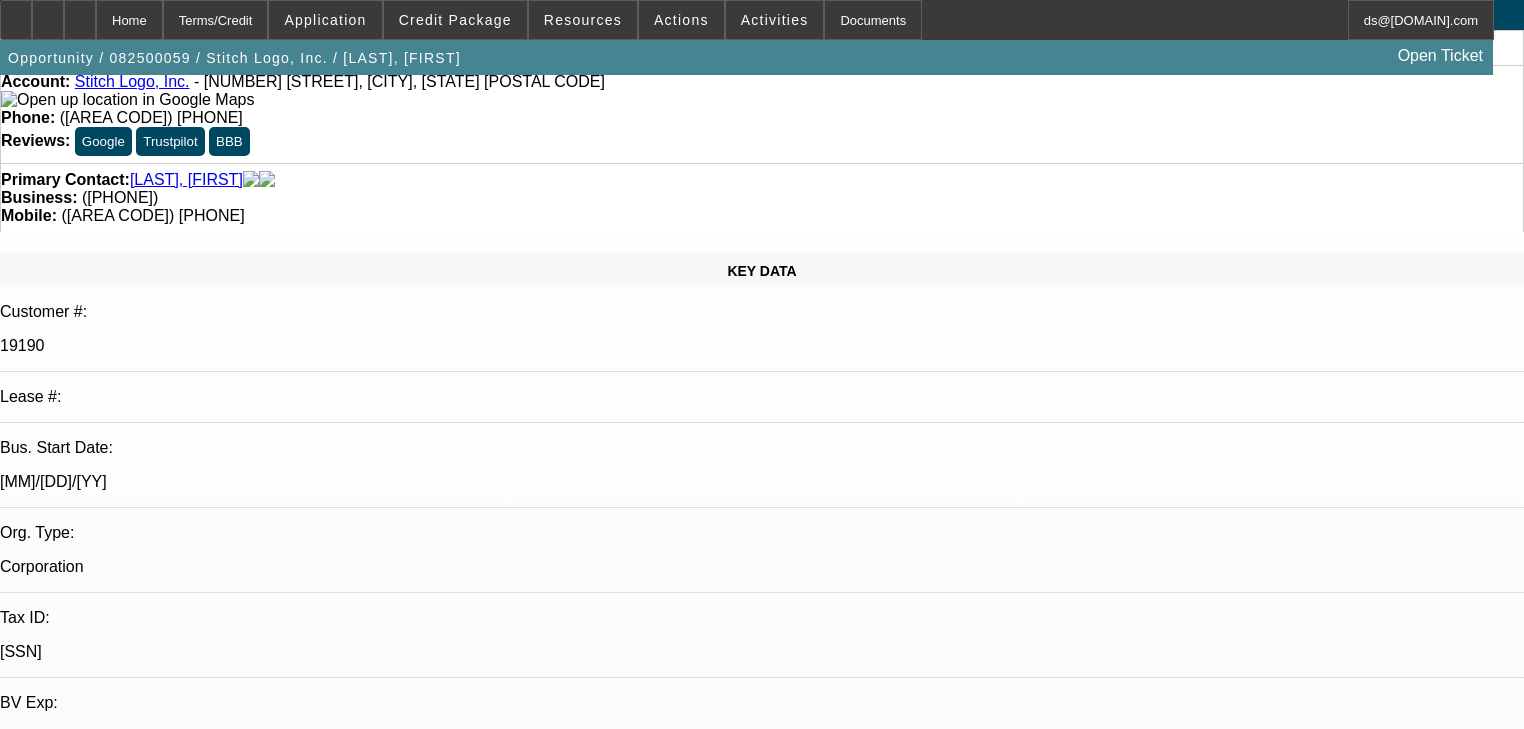 scroll, scrollTop: 0, scrollLeft: 0, axis: both 